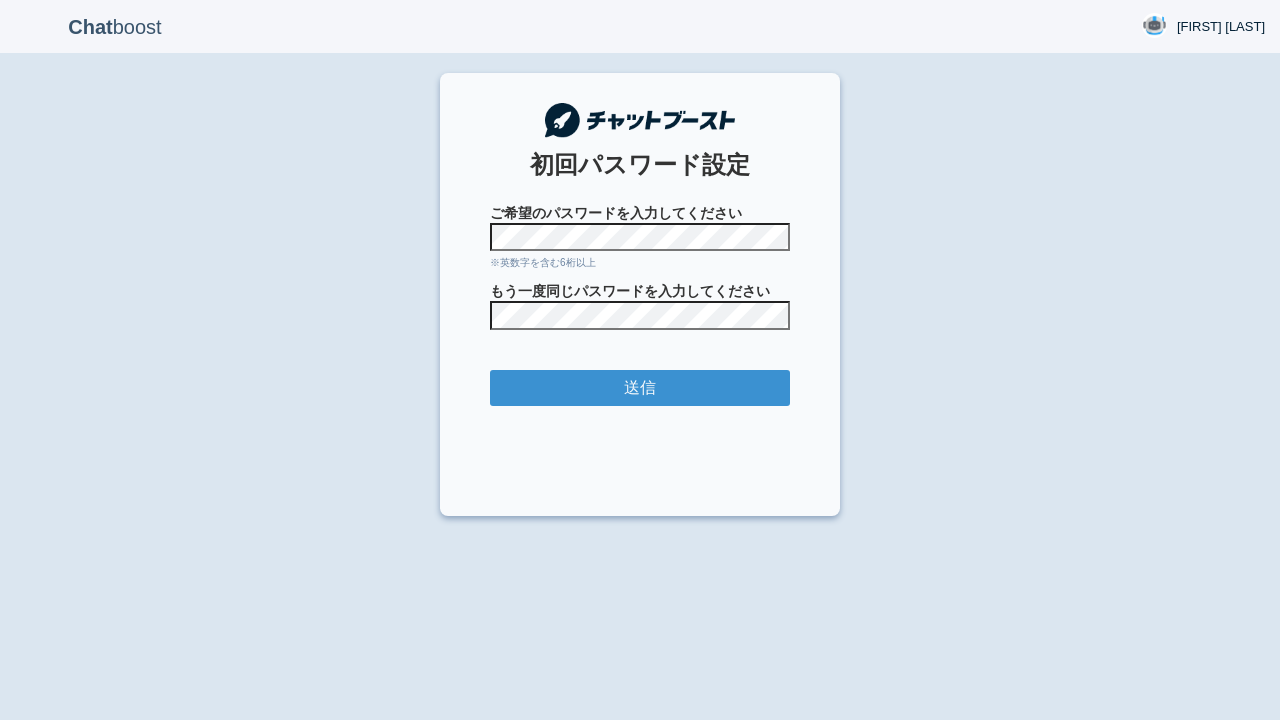 scroll, scrollTop: 0, scrollLeft: 0, axis: both 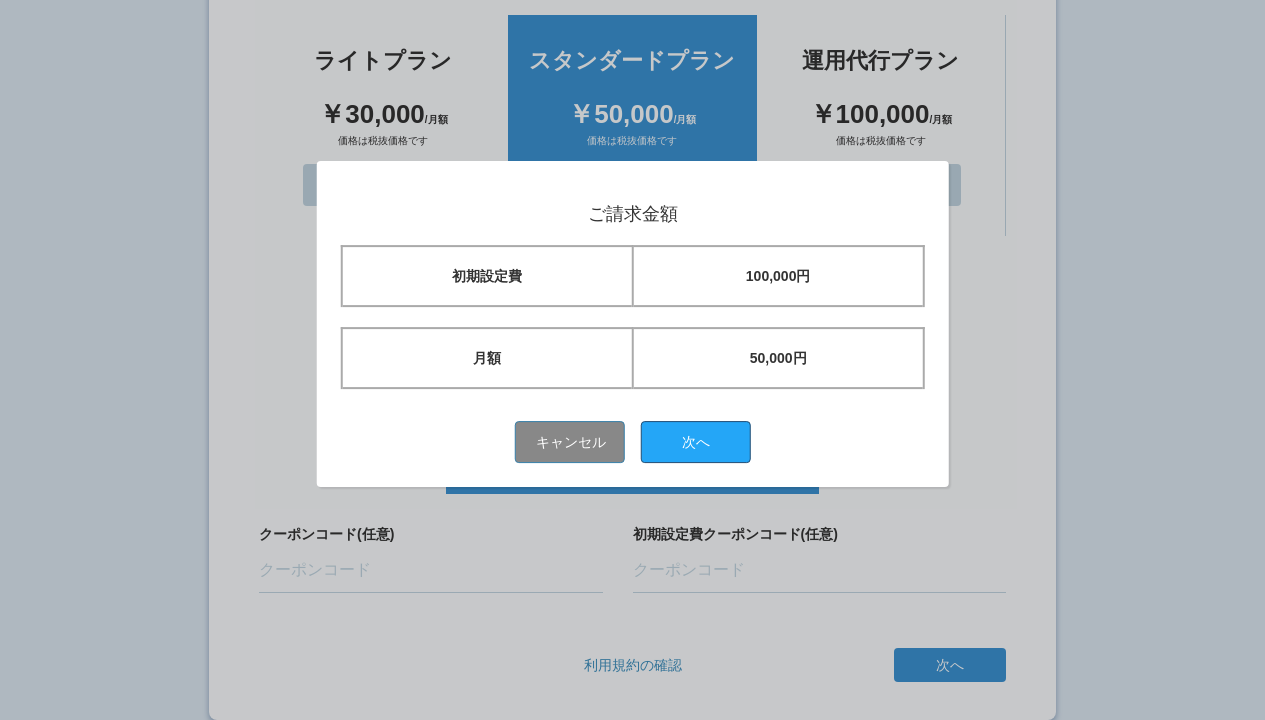 click on "次へ" at bounding box center (696, 442) 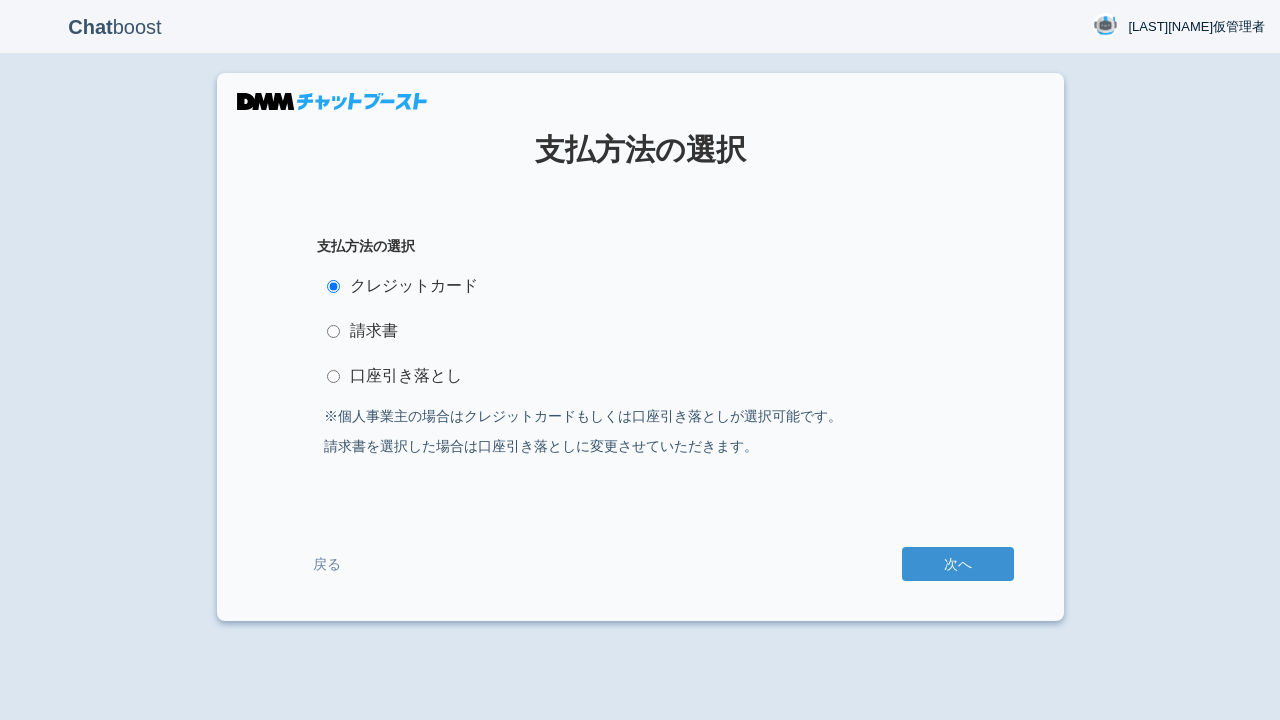 scroll, scrollTop: 0, scrollLeft: 0, axis: both 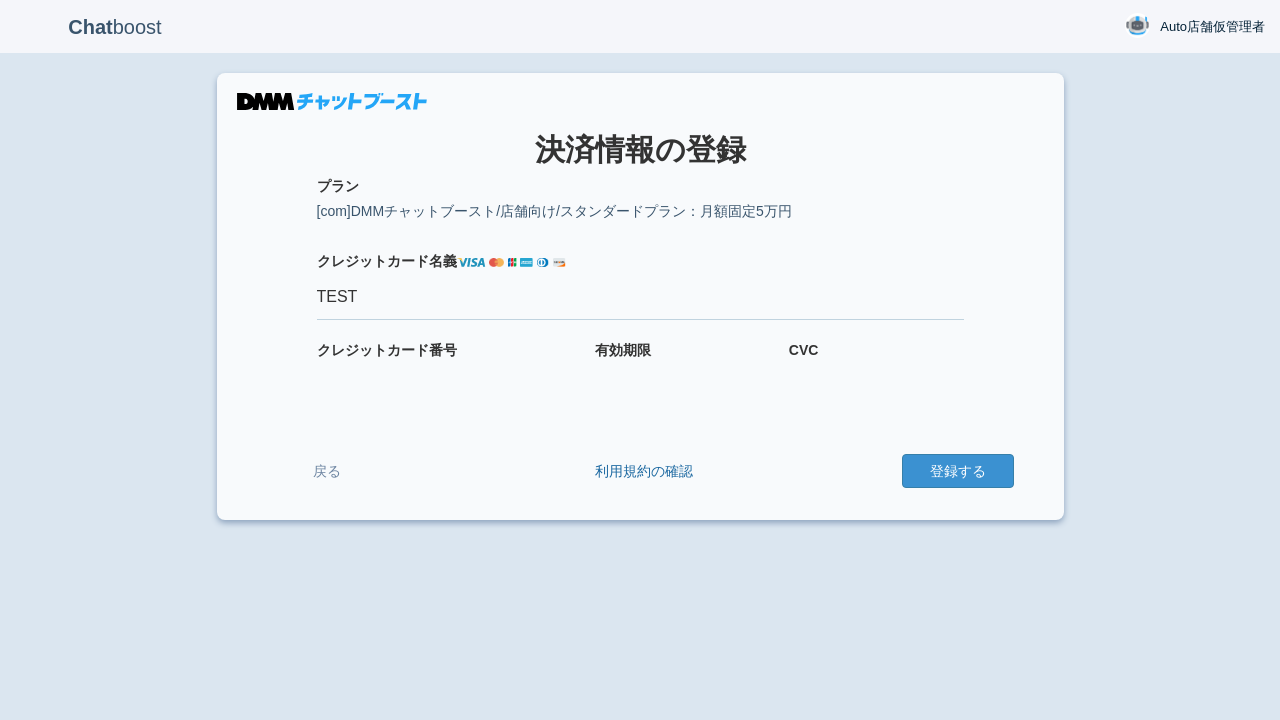 type on "TEST" 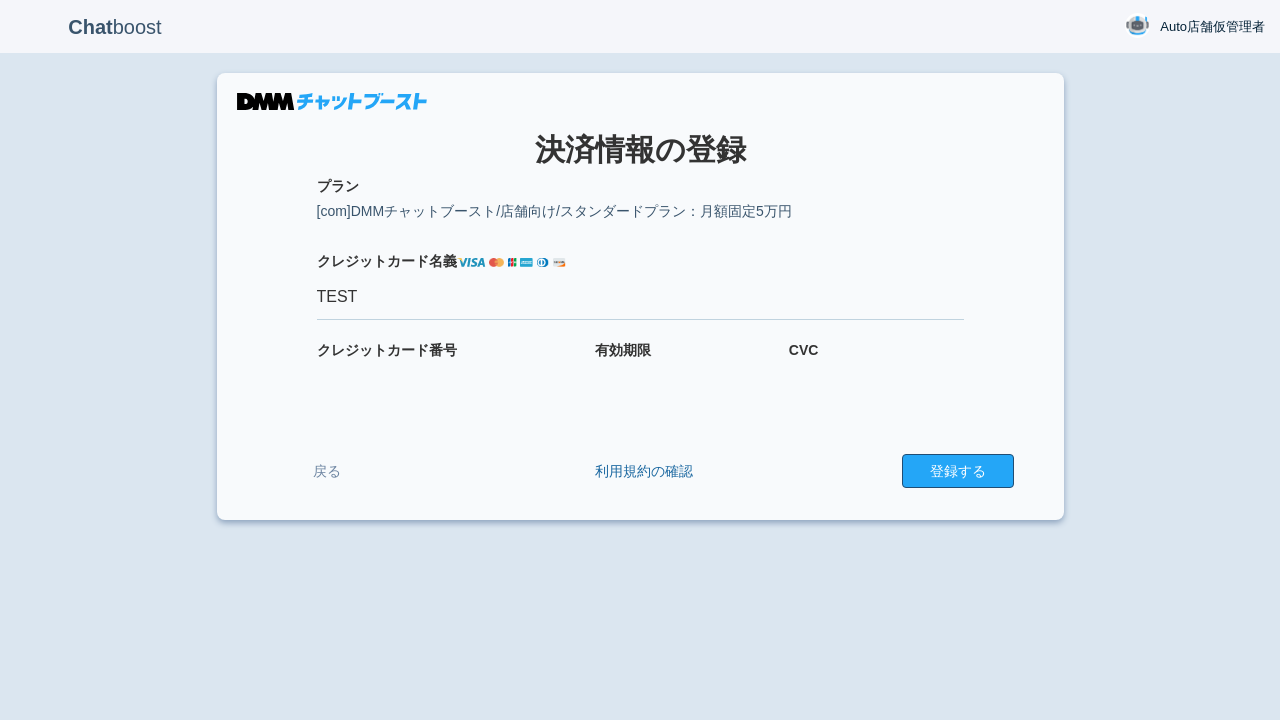 click on "登録する" at bounding box center [958, 471] 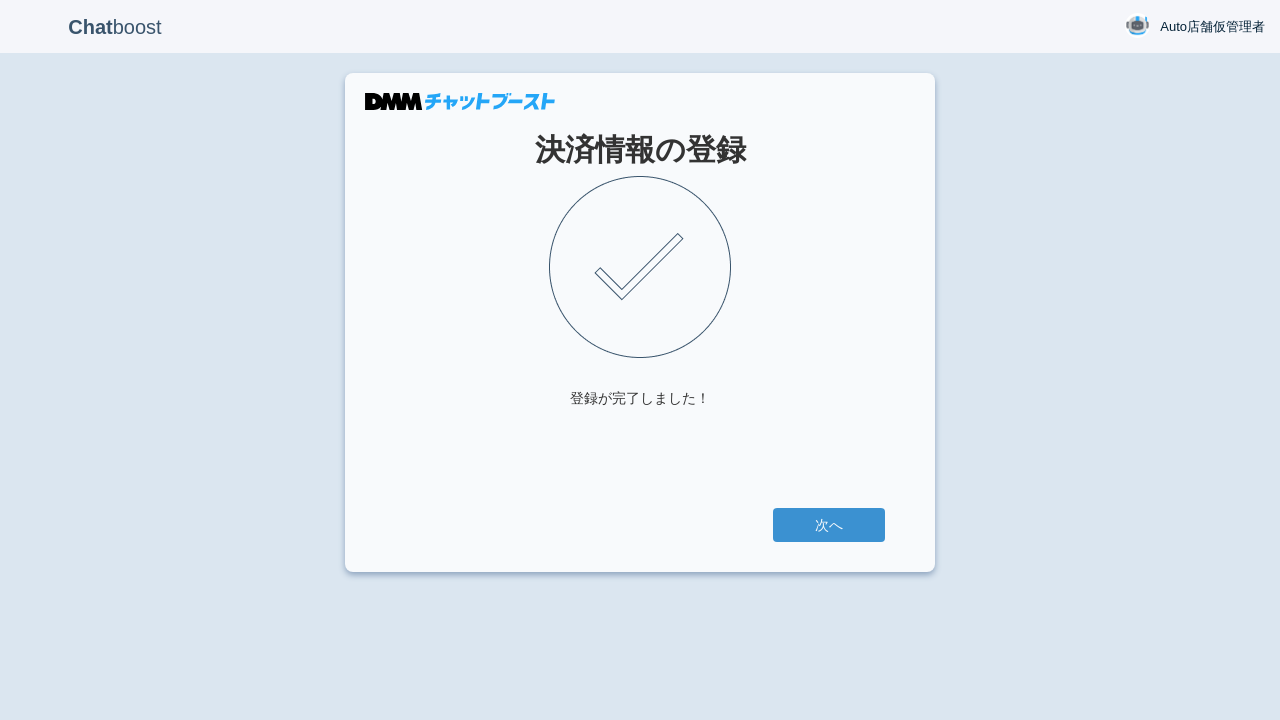 scroll, scrollTop: 0, scrollLeft: 0, axis: both 